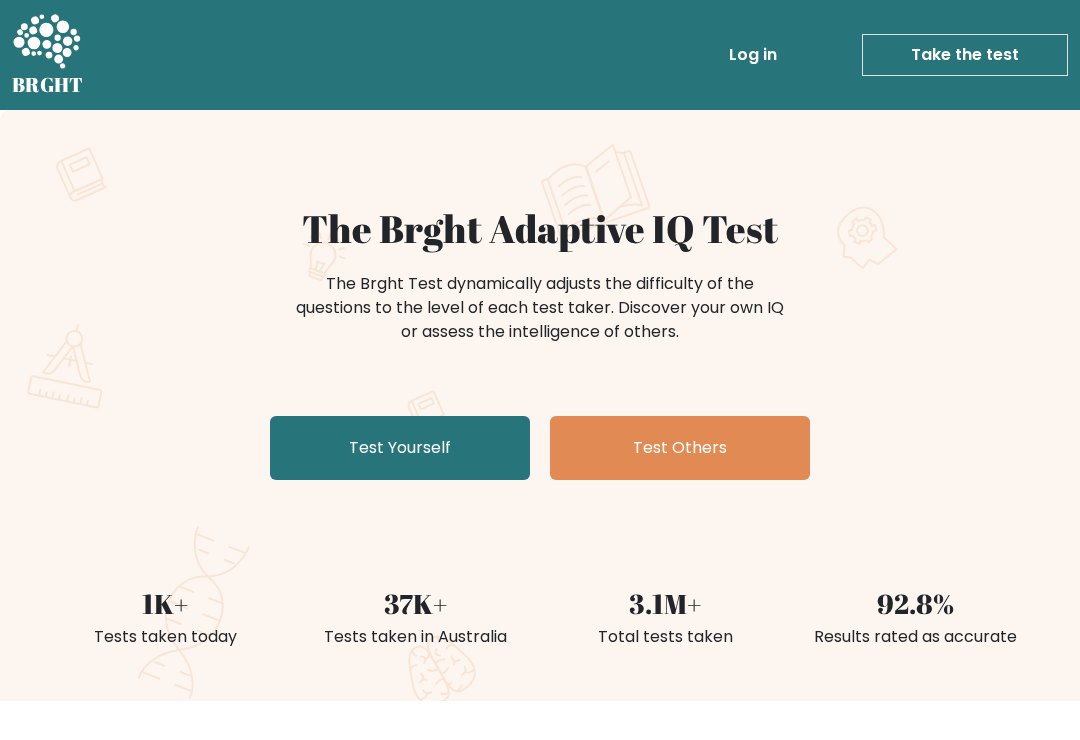 scroll, scrollTop: 0, scrollLeft: 0, axis: both 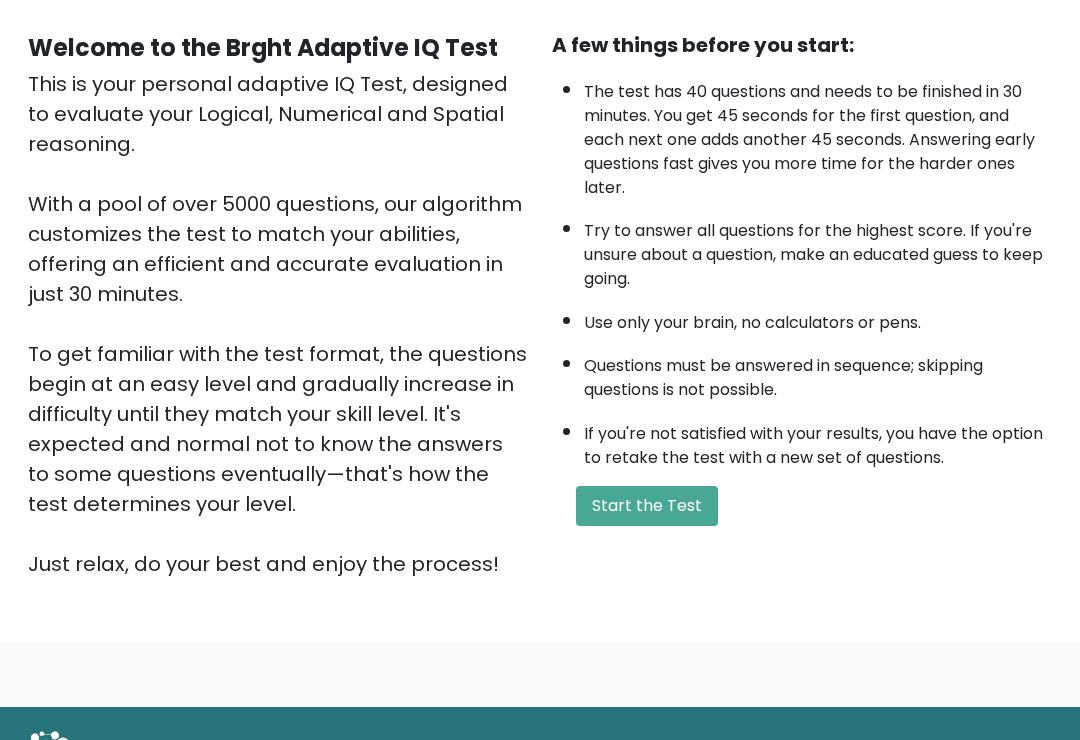 click on "Start the Test" at bounding box center (647, 507) 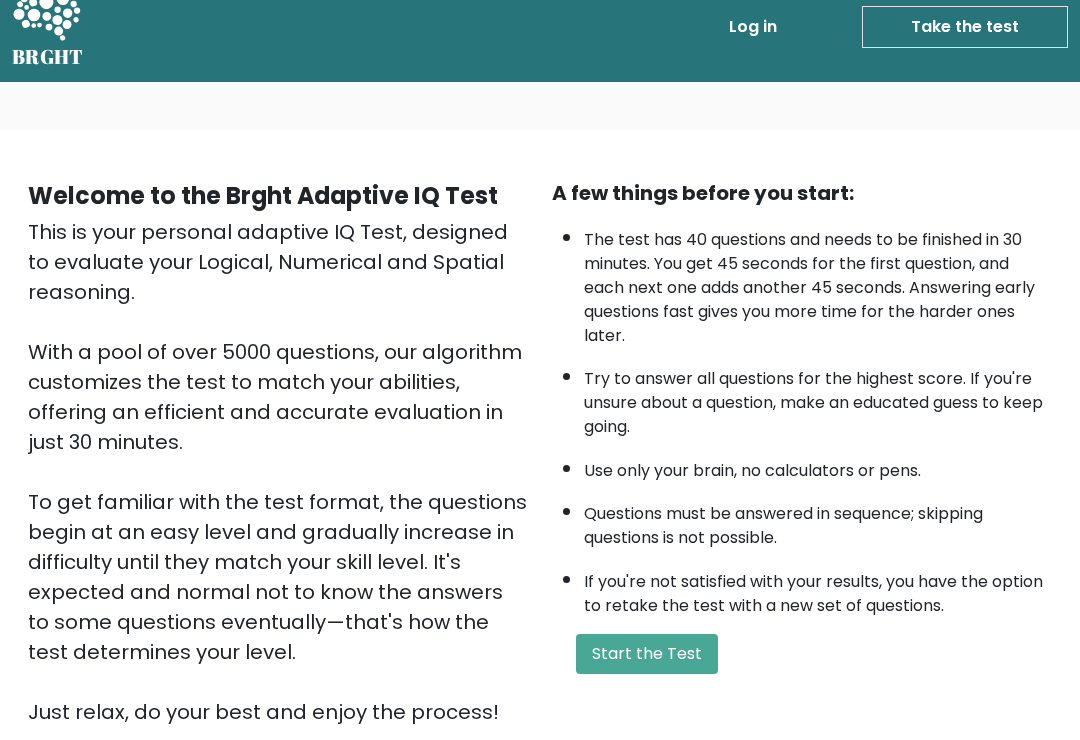 scroll, scrollTop: 0, scrollLeft: 0, axis: both 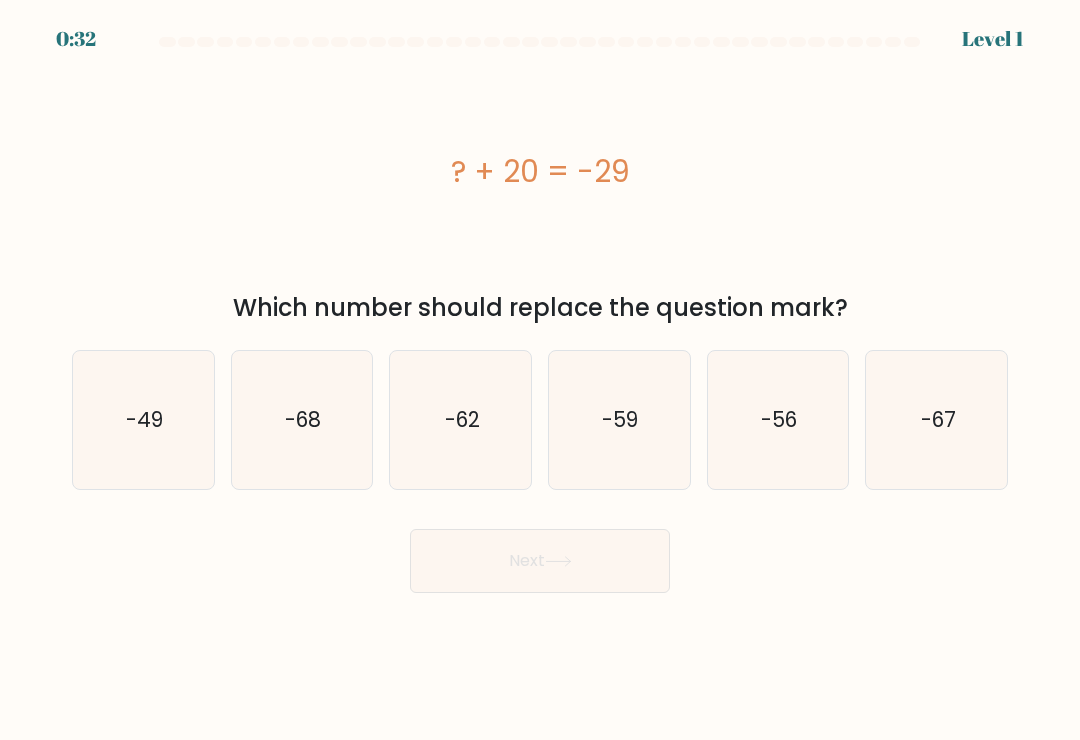 click on "-49" 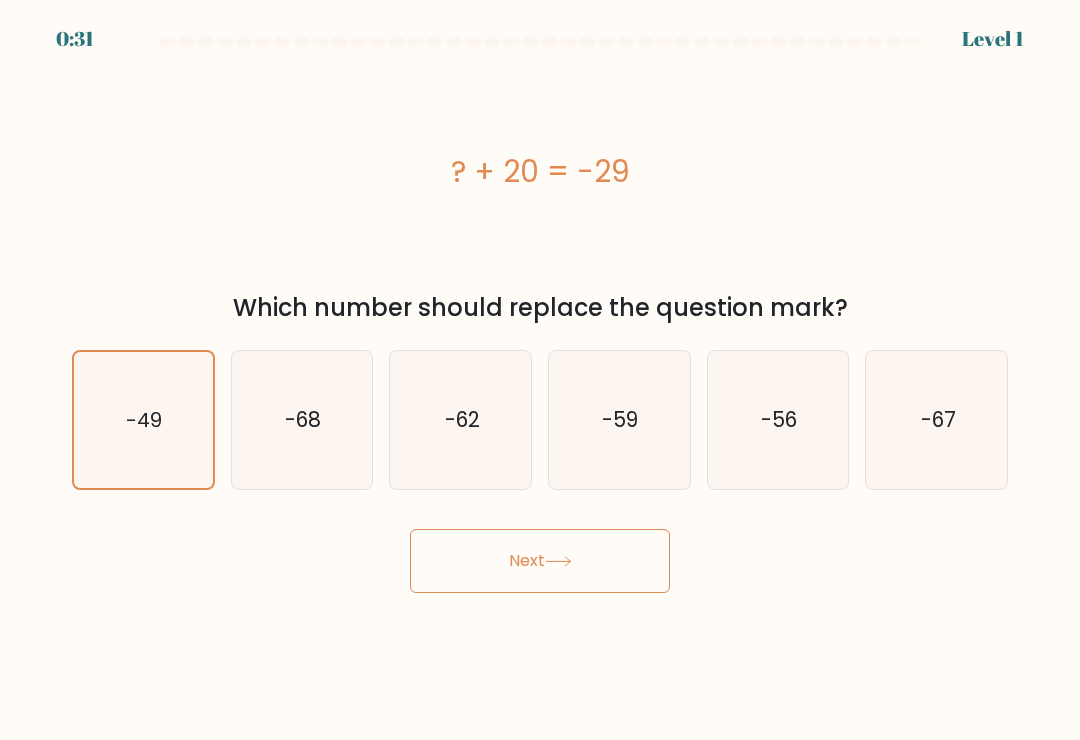 click on "Next" at bounding box center (540, 561) 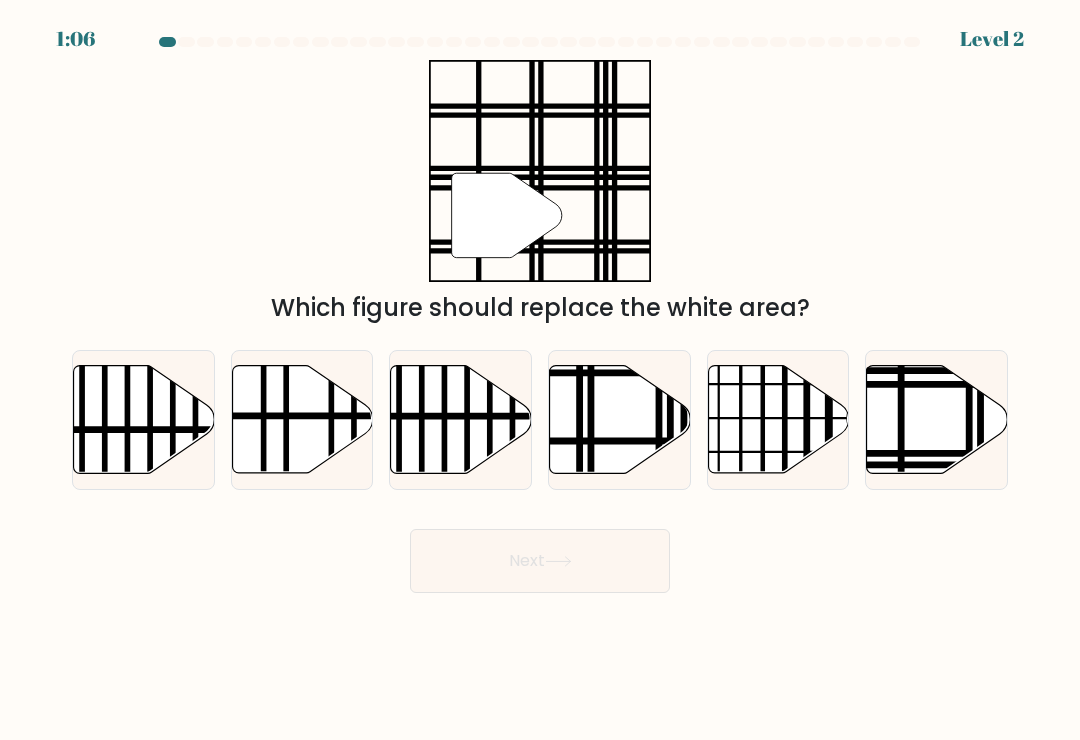 click 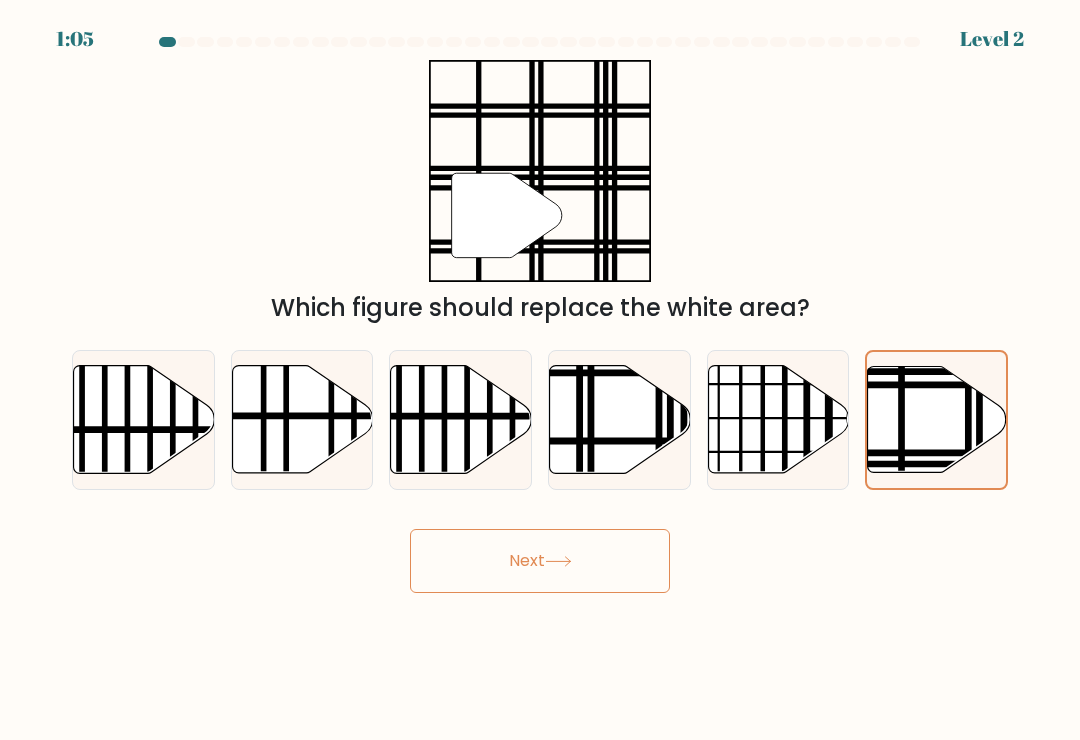 click on "Next" at bounding box center (540, 561) 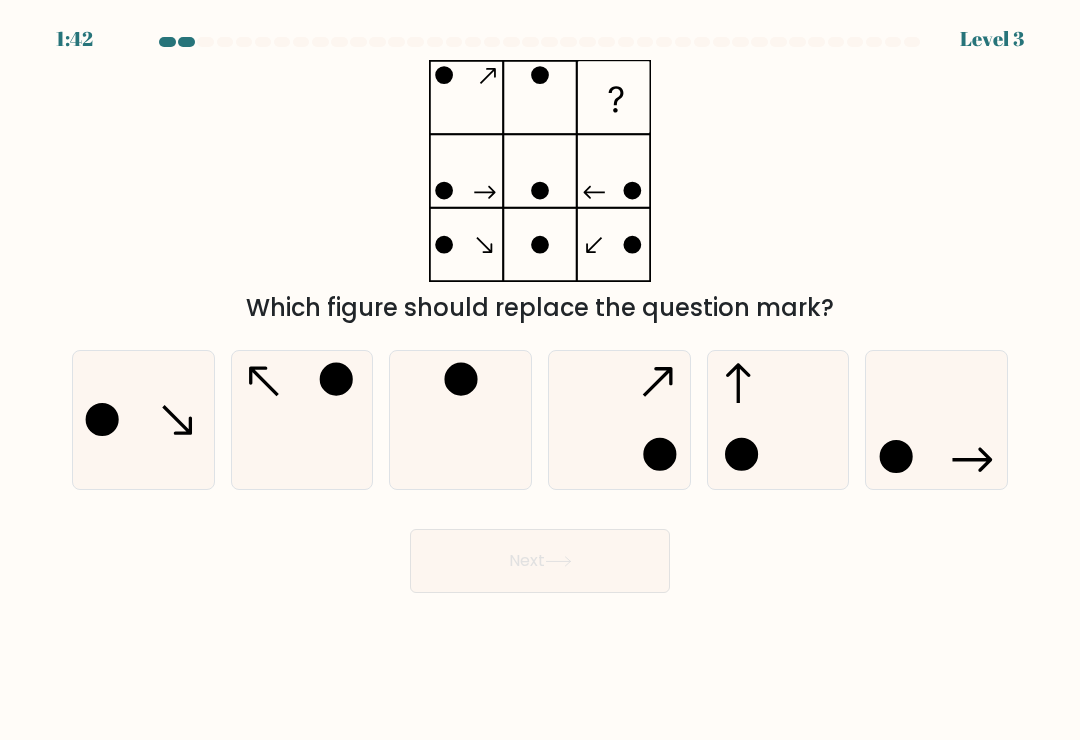 click 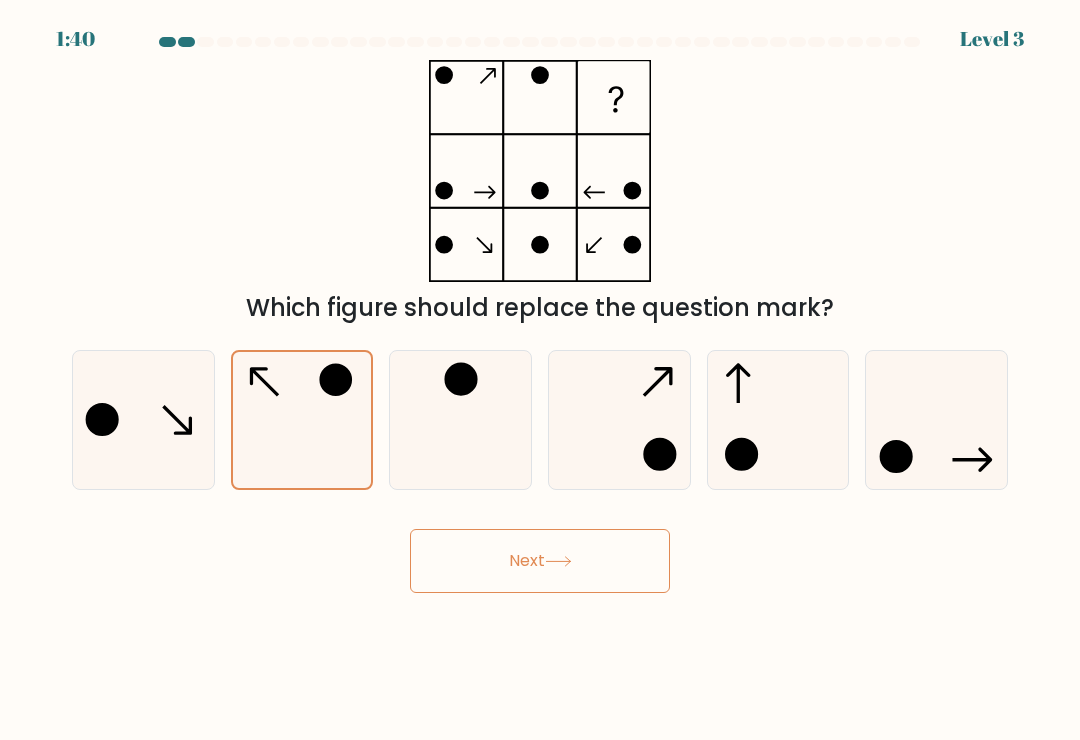 click on "Next" at bounding box center (540, 561) 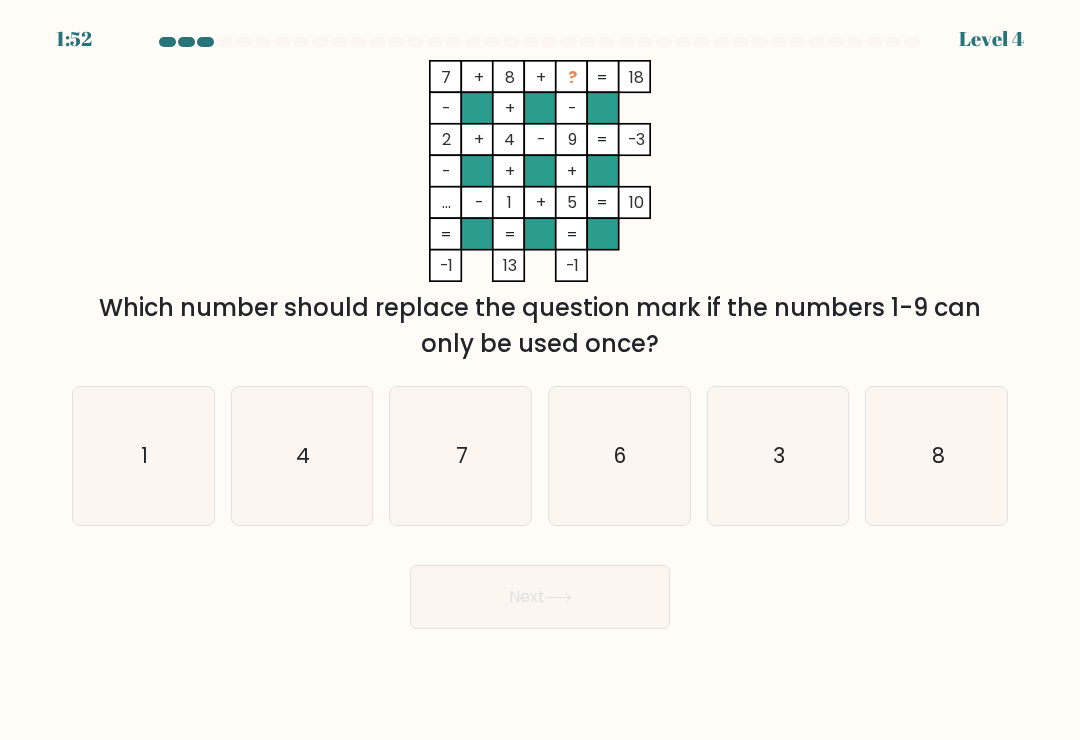 click on "3" 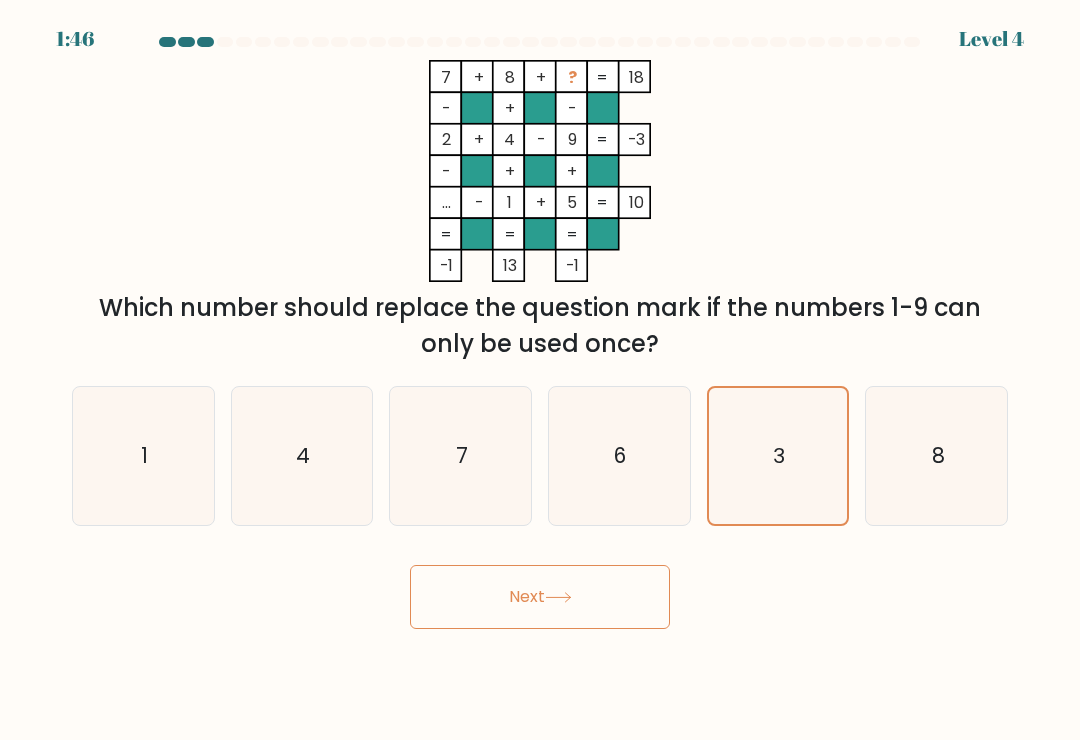click on "Next" at bounding box center (540, 597) 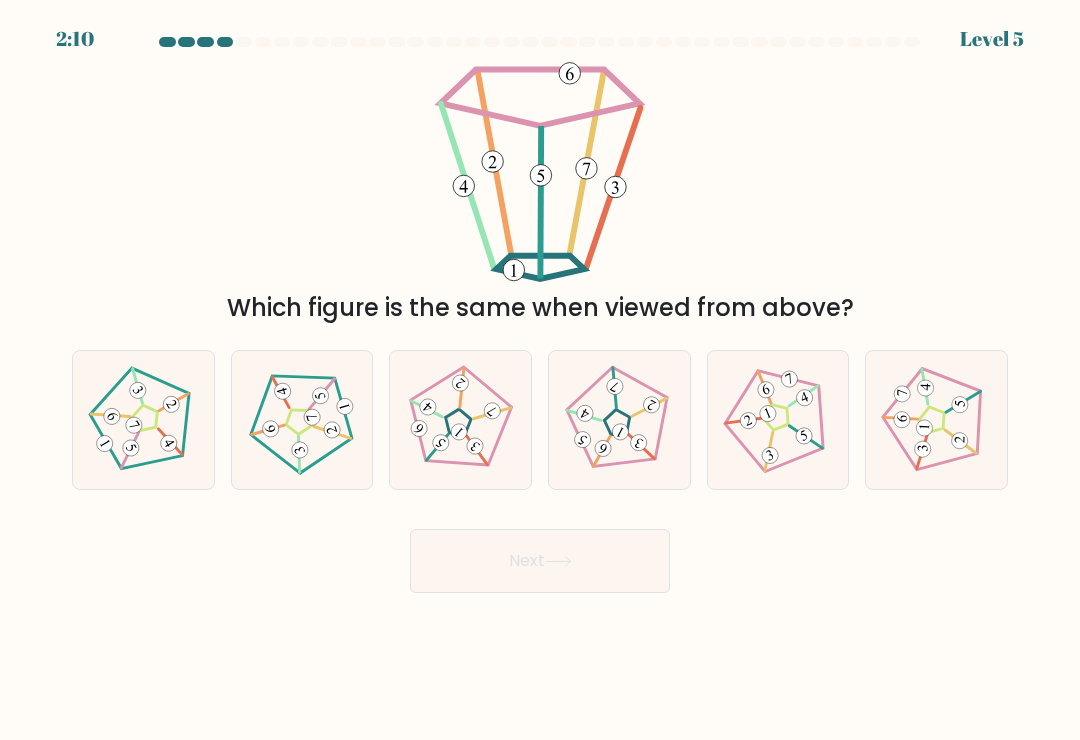 click 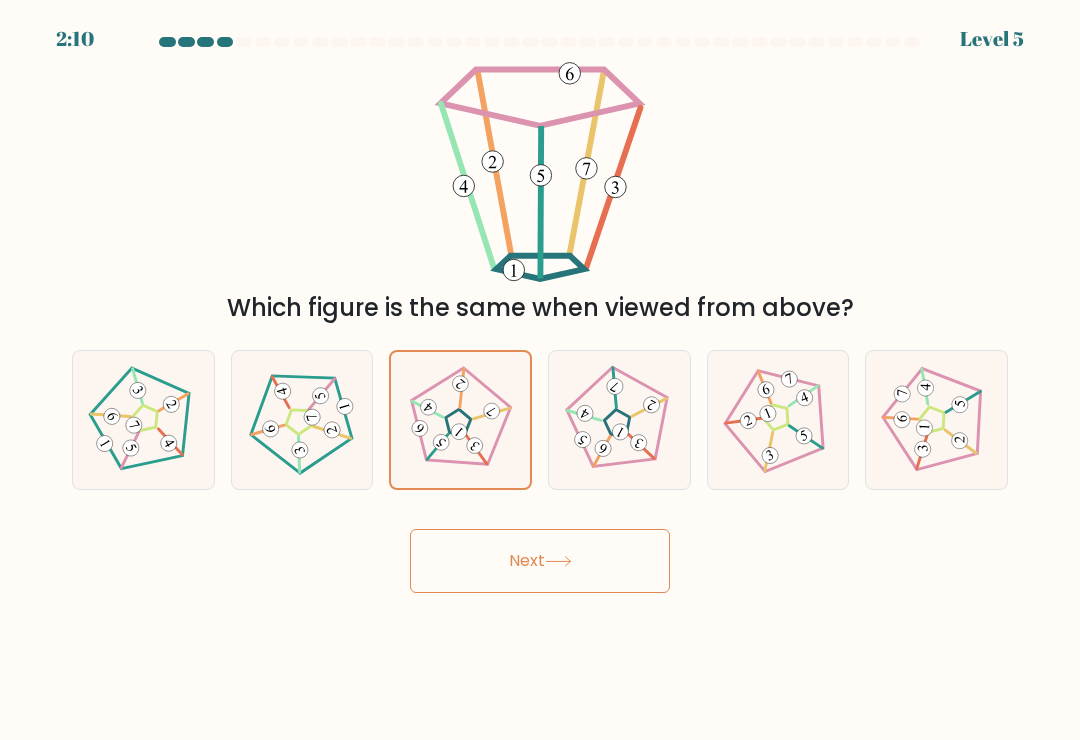 click on "Next" at bounding box center [540, 561] 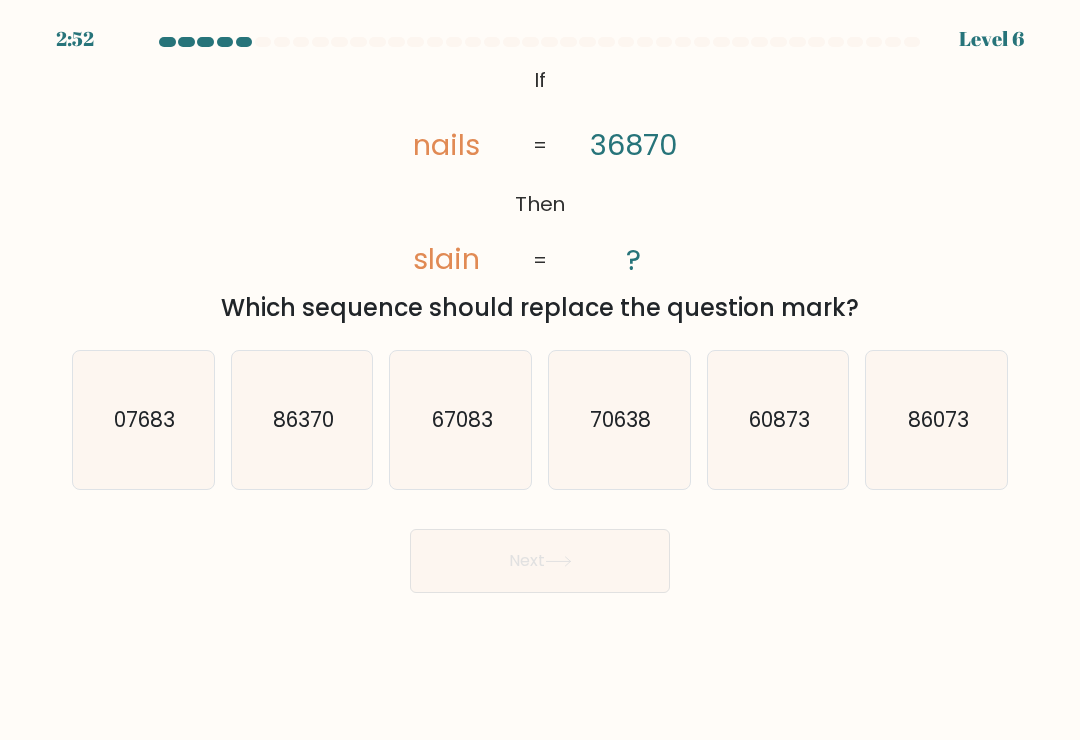 click on "2:52
Level 6
If" at bounding box center (540, 370) 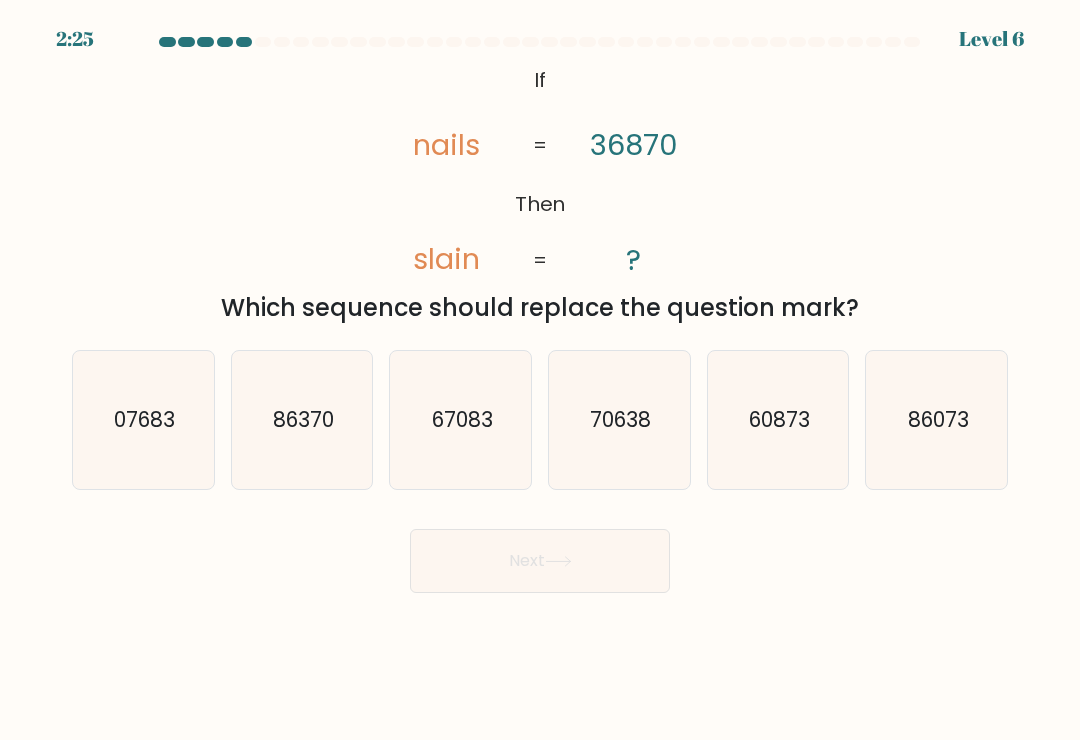 click on "07683" 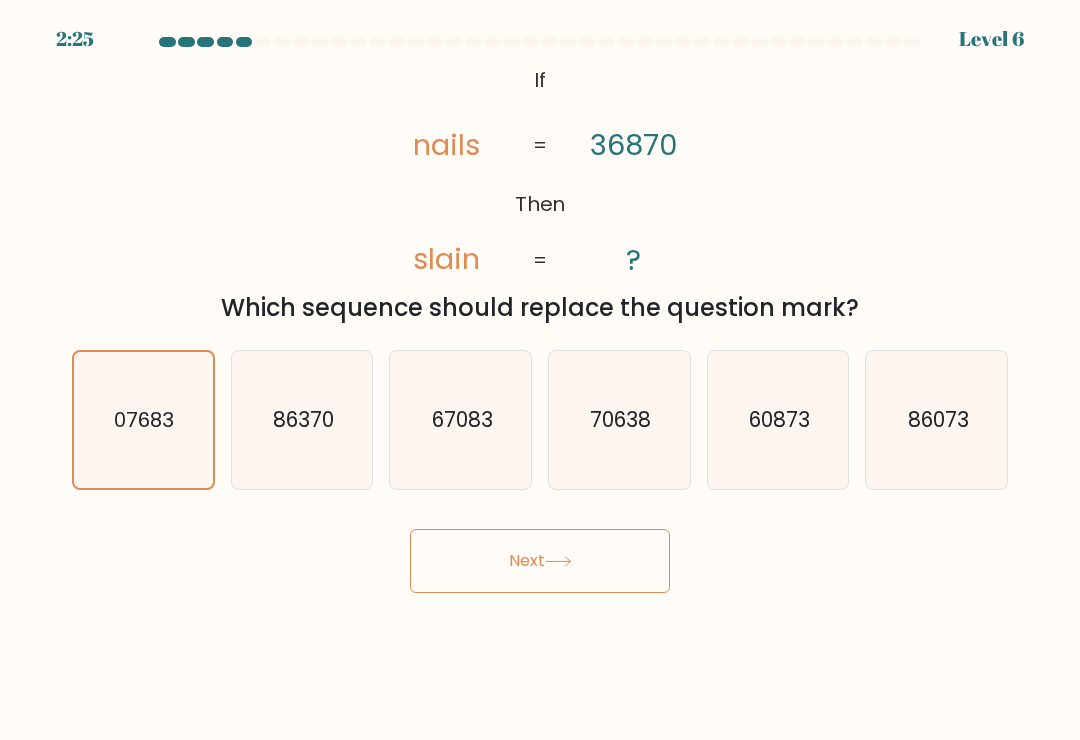 click 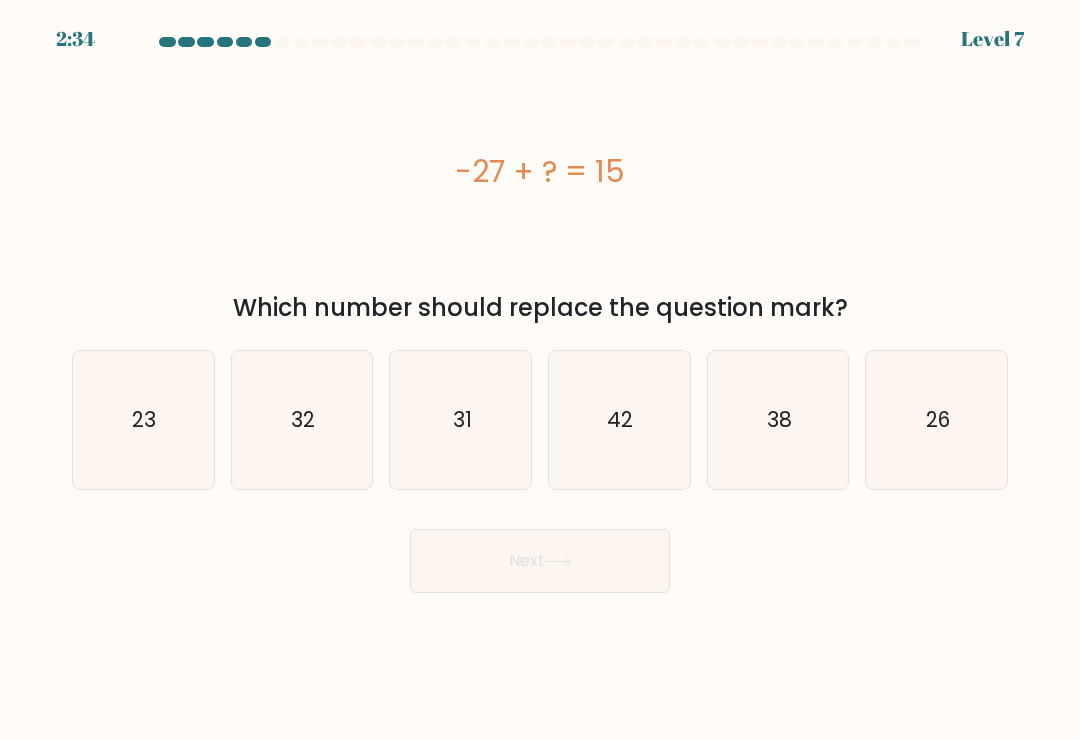 click on "42" 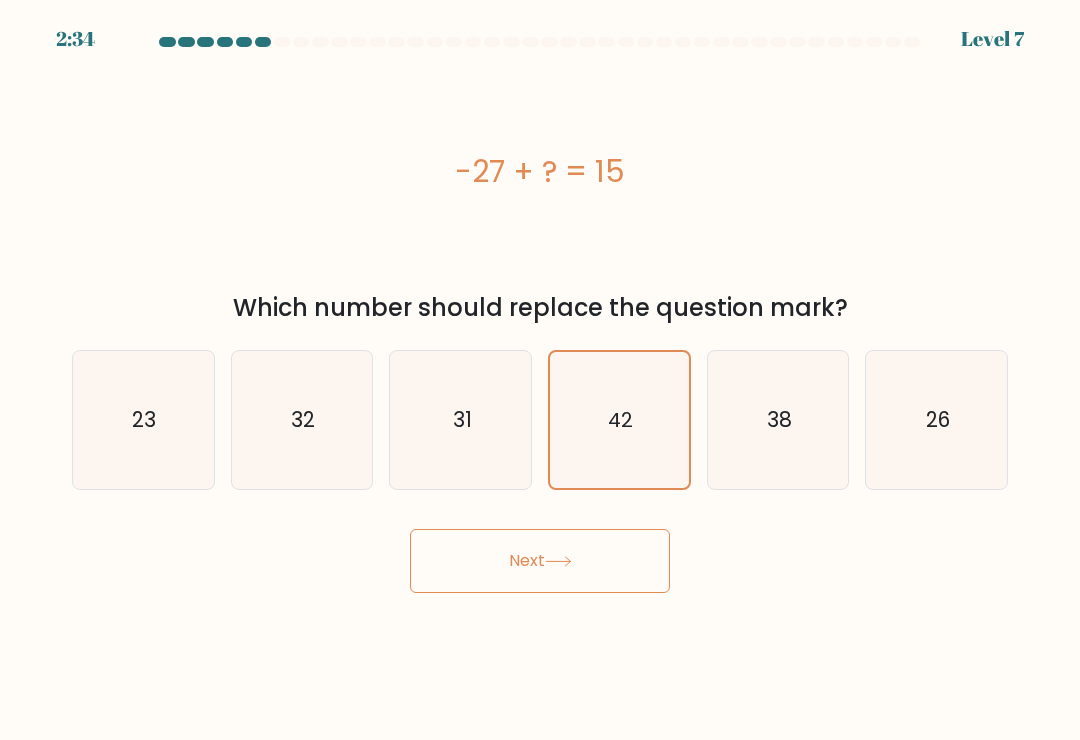 click on "Next" at bounding box center [540, 561] 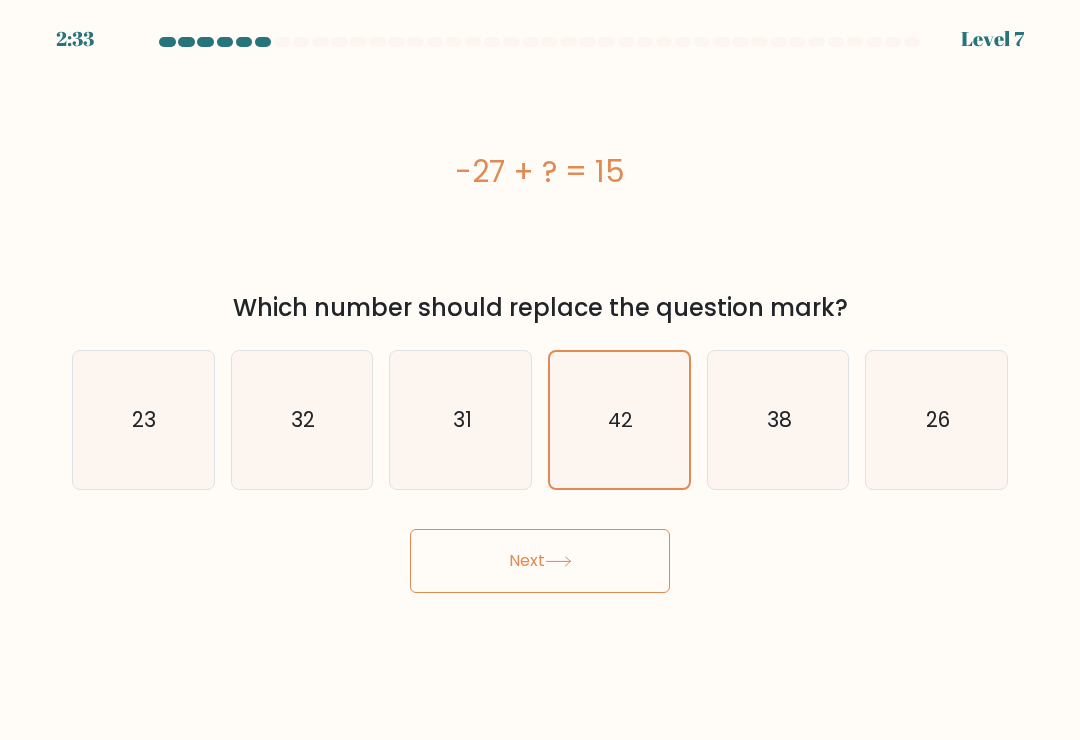 click on "Next" at bounding box center [540, 561] 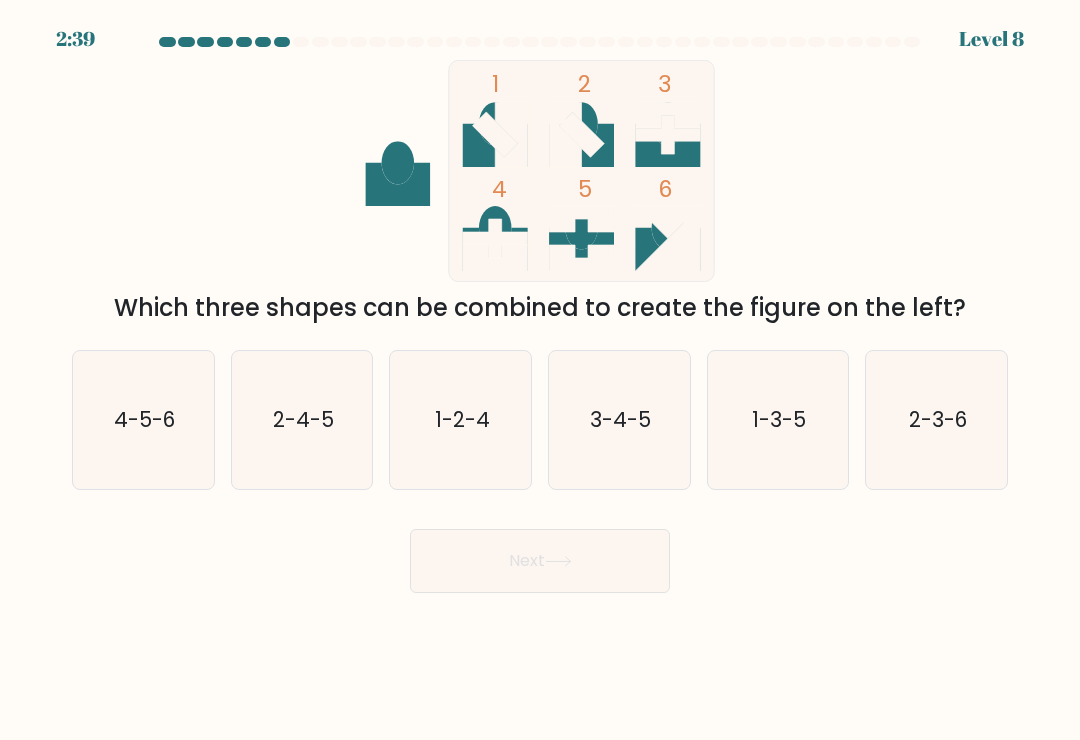 click on "3-4-5" 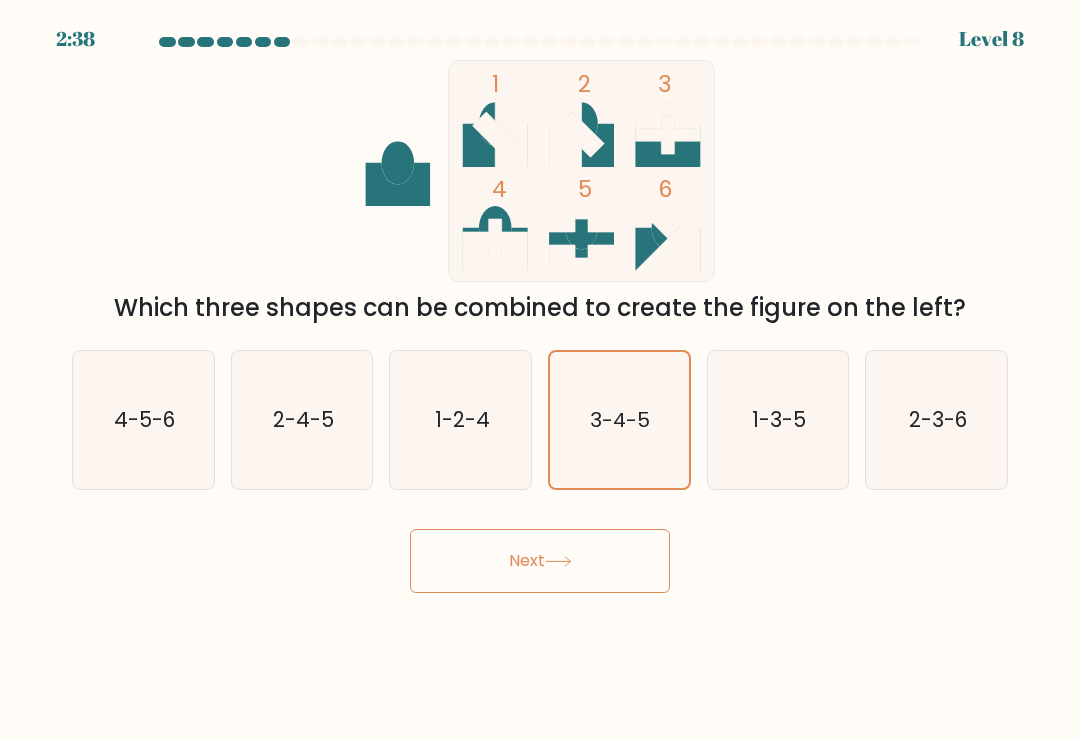 click 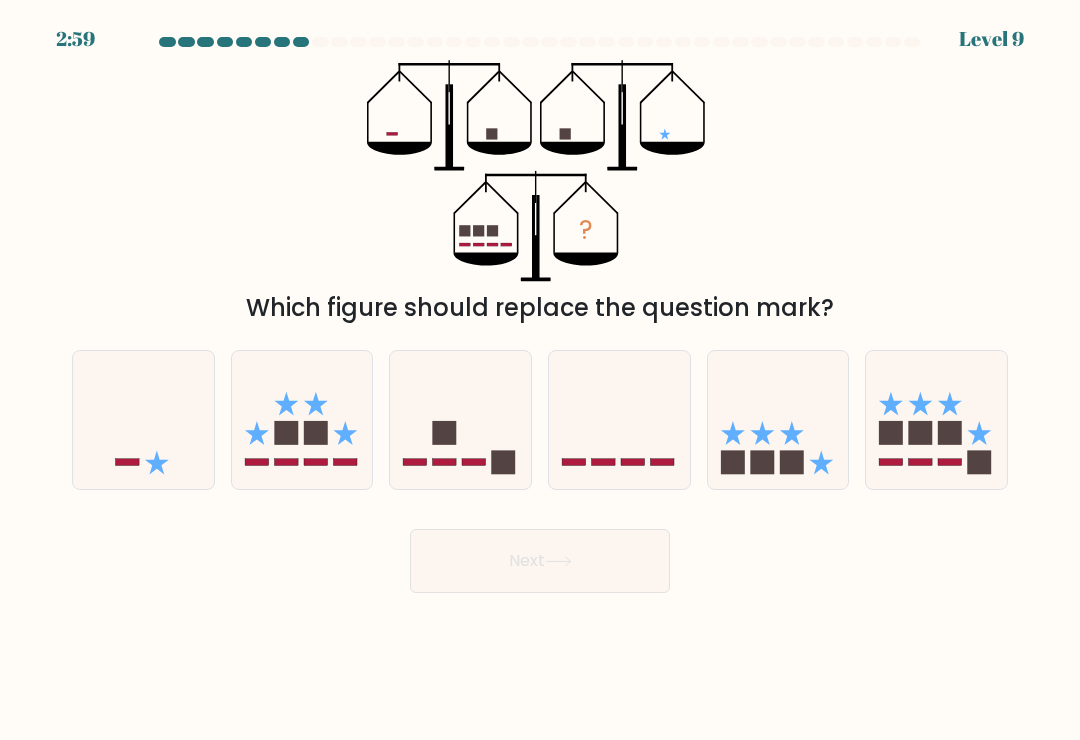 click 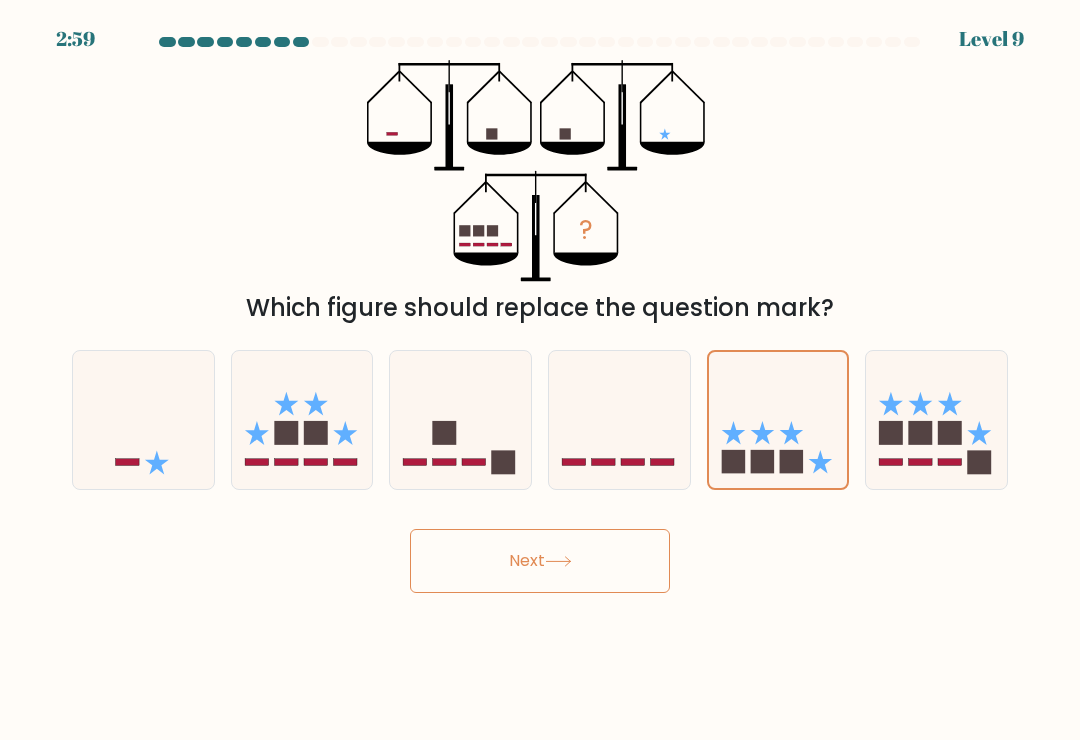 click on "Next" at bounding box center (540, 561) 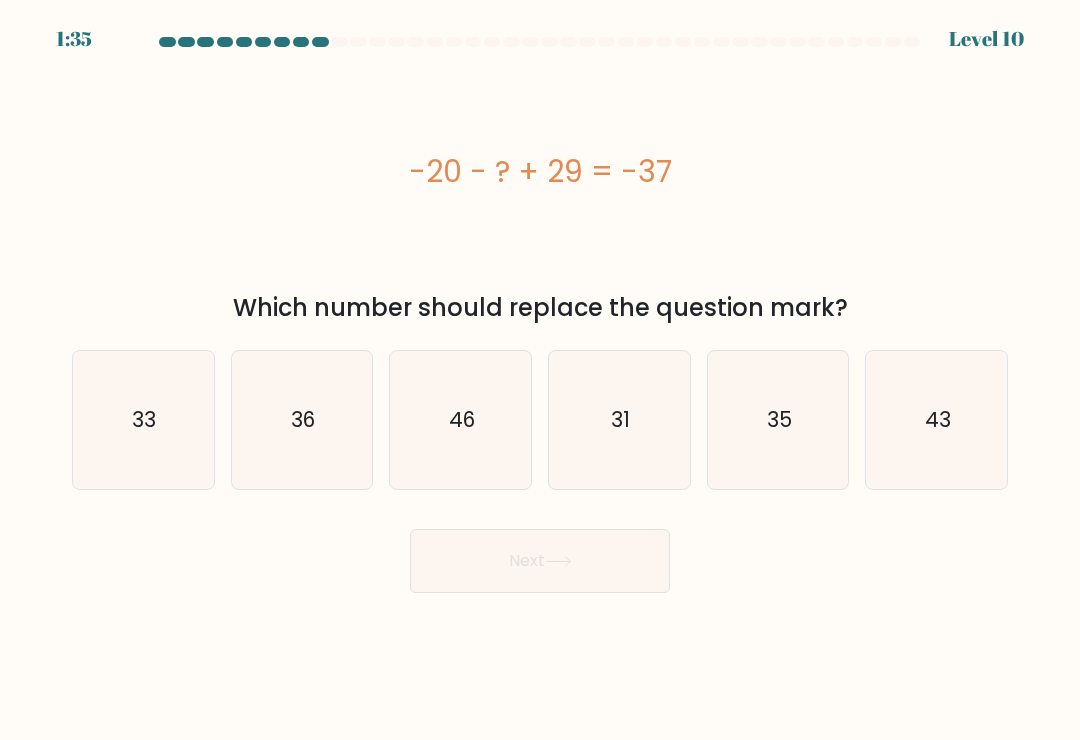 click on "35" 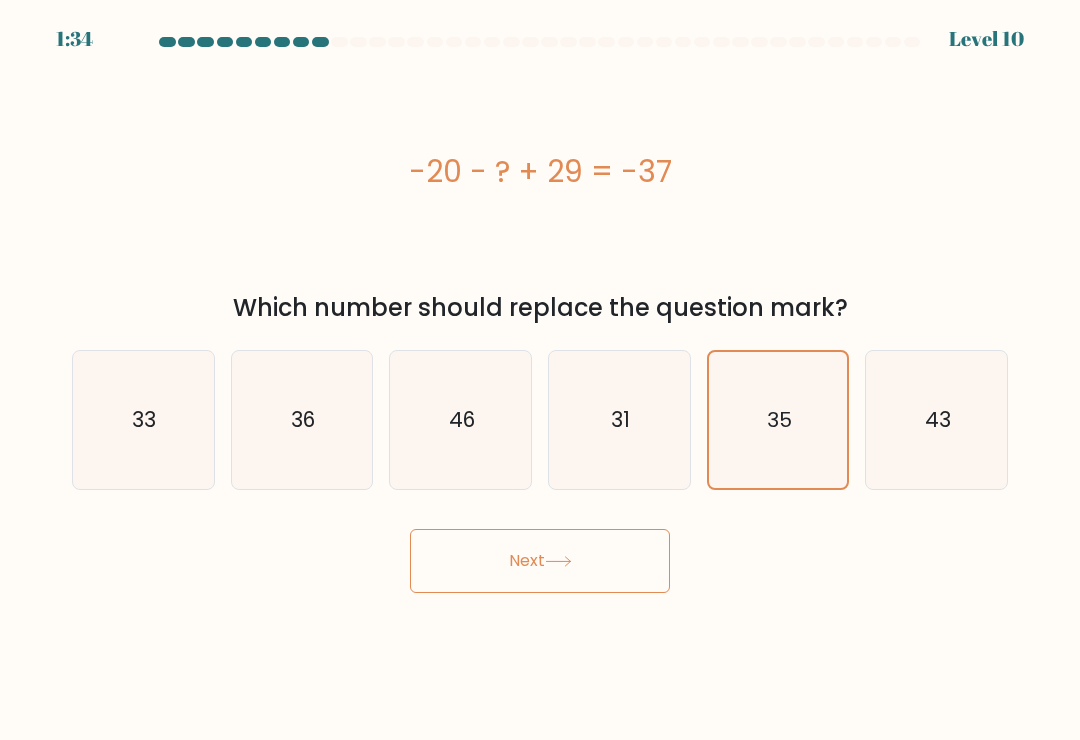 click on "Next" at bounding box center [540, 561] 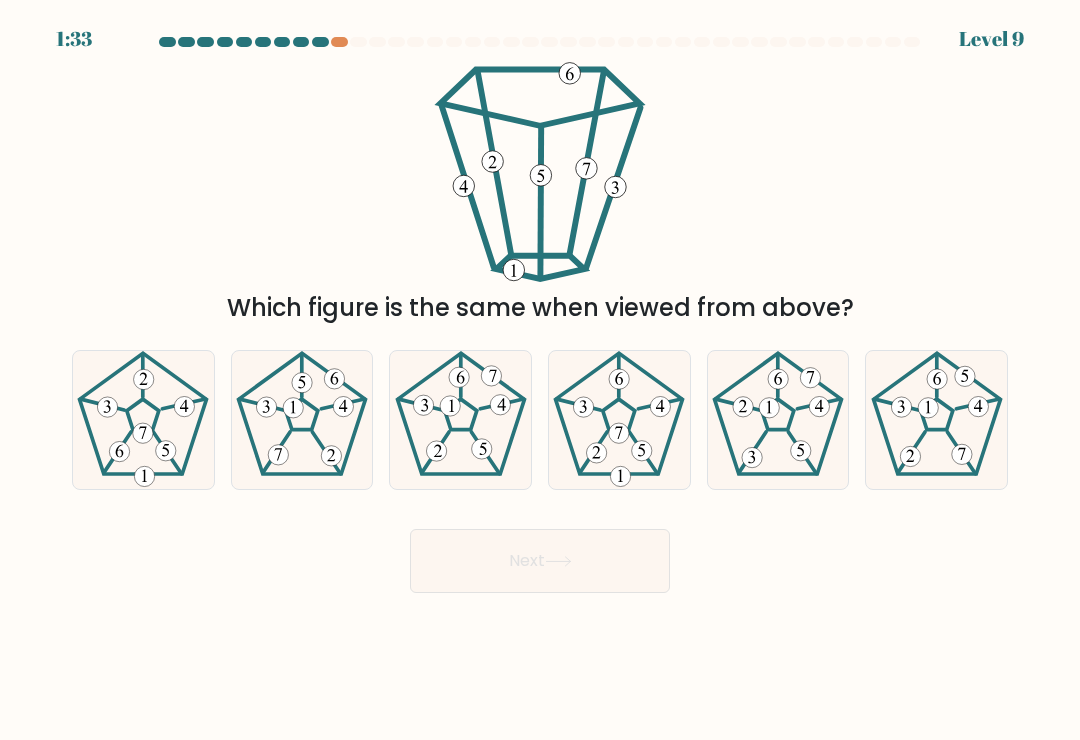 click on "Next" at bounding box center (540, 561) 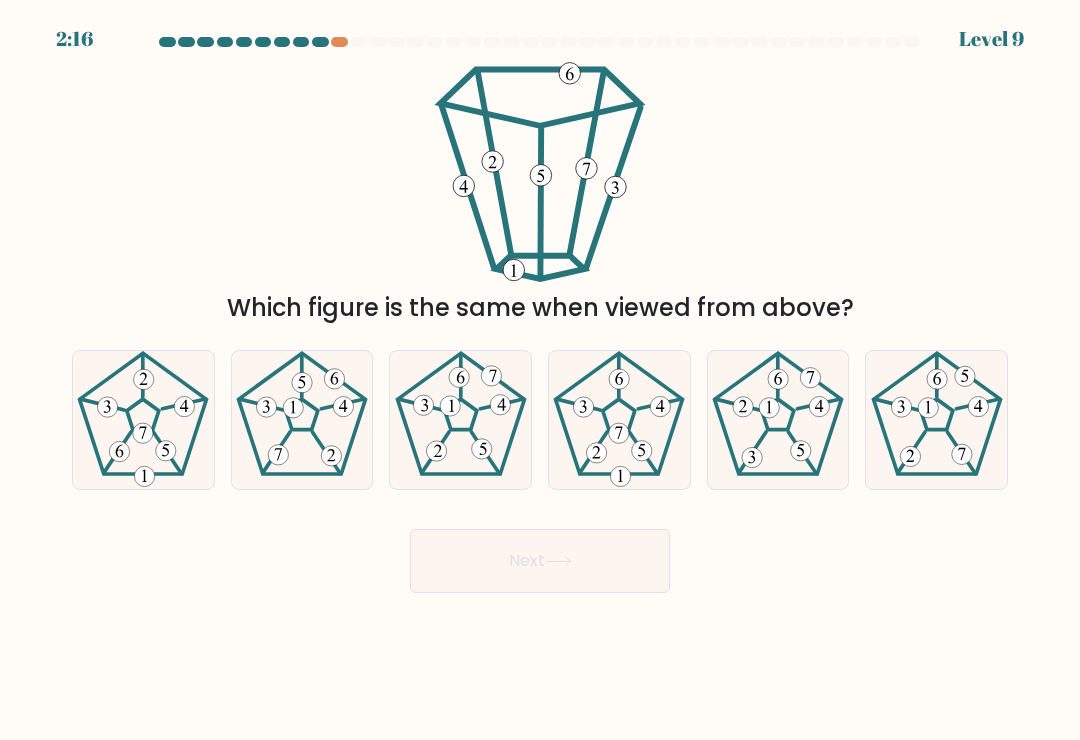 click on "2:16
Level 9" at bounding box center (540, 370) 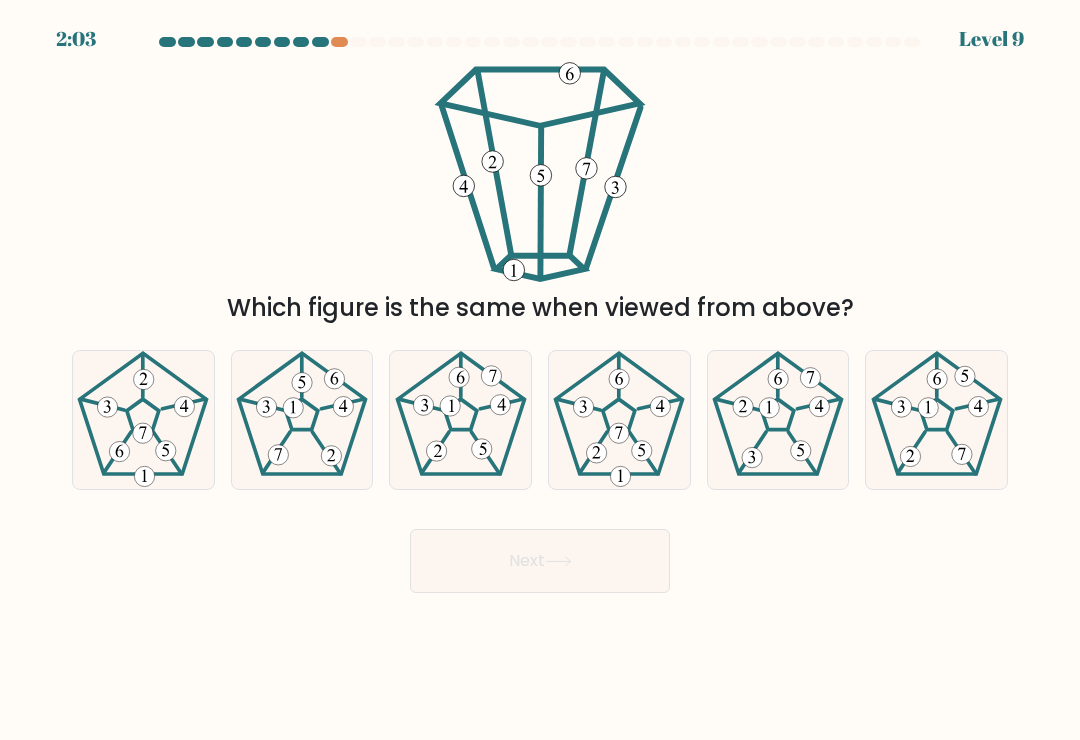 click 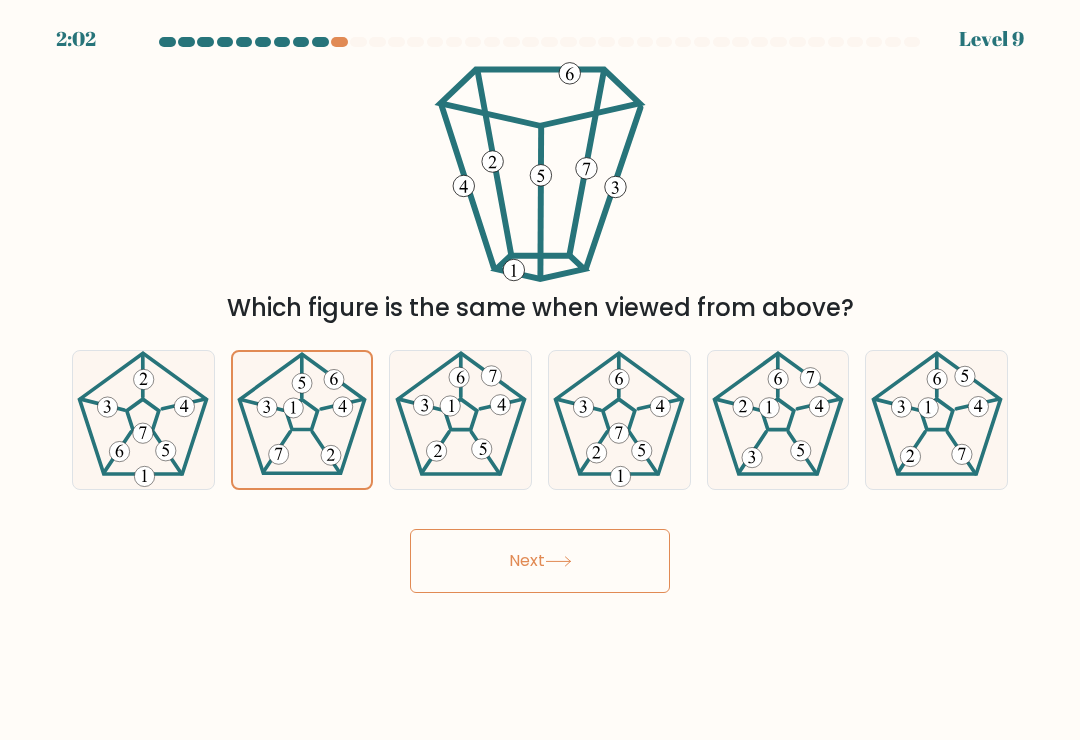 click on "Next" at bounding box center [540, 561] 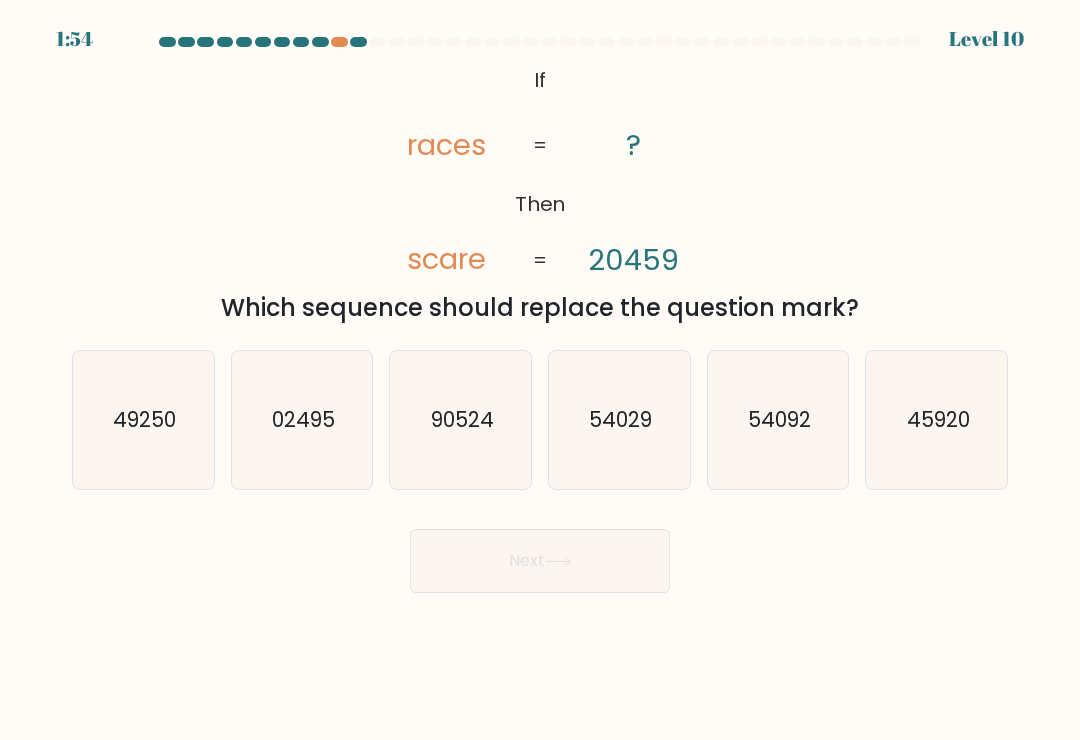 scroll, scrollTop: 31, scrollLeft: 0, axis: vertical 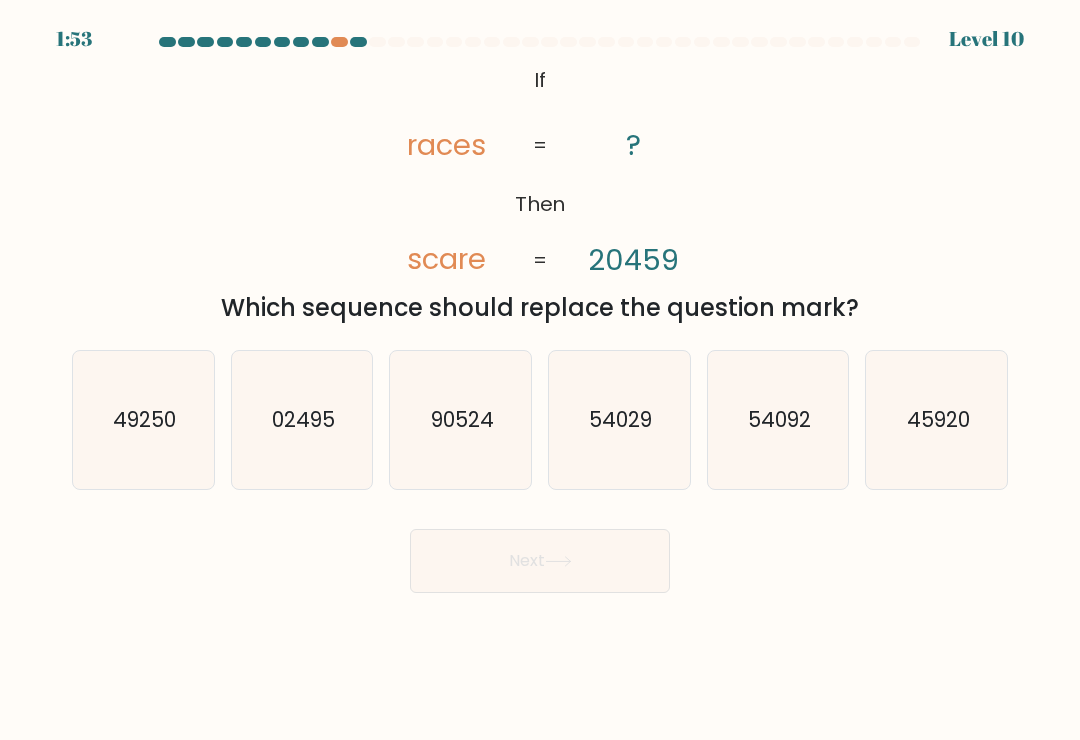 click on "02495" 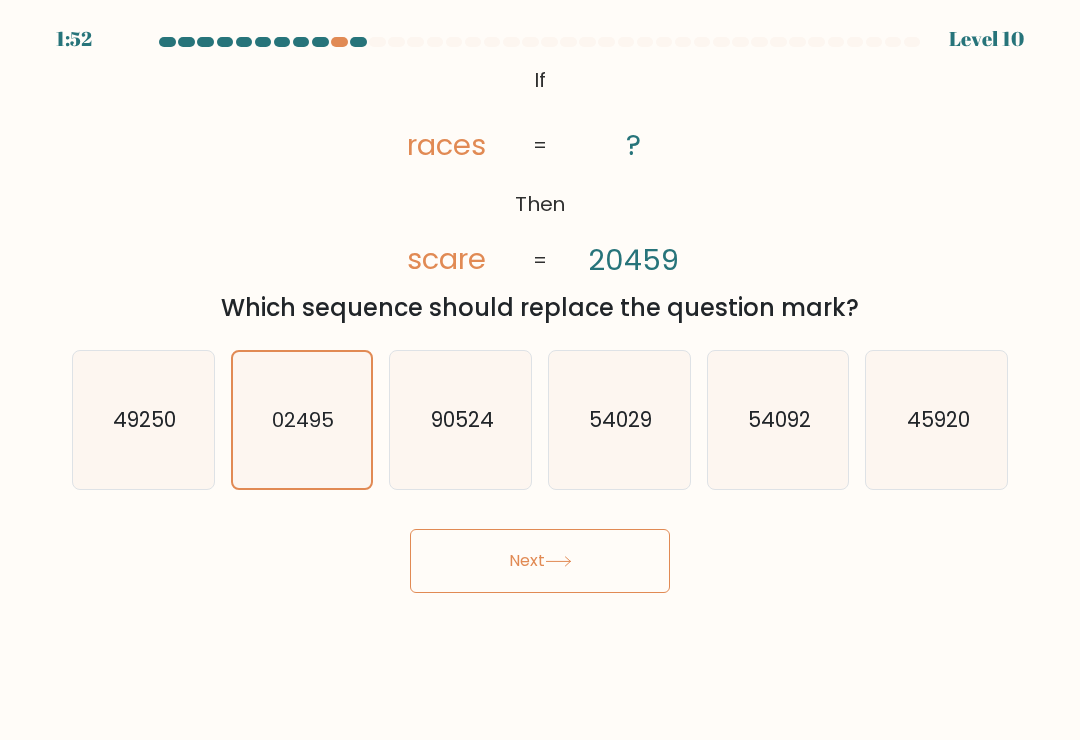 click on "Next" at bounding box center [540, 561] 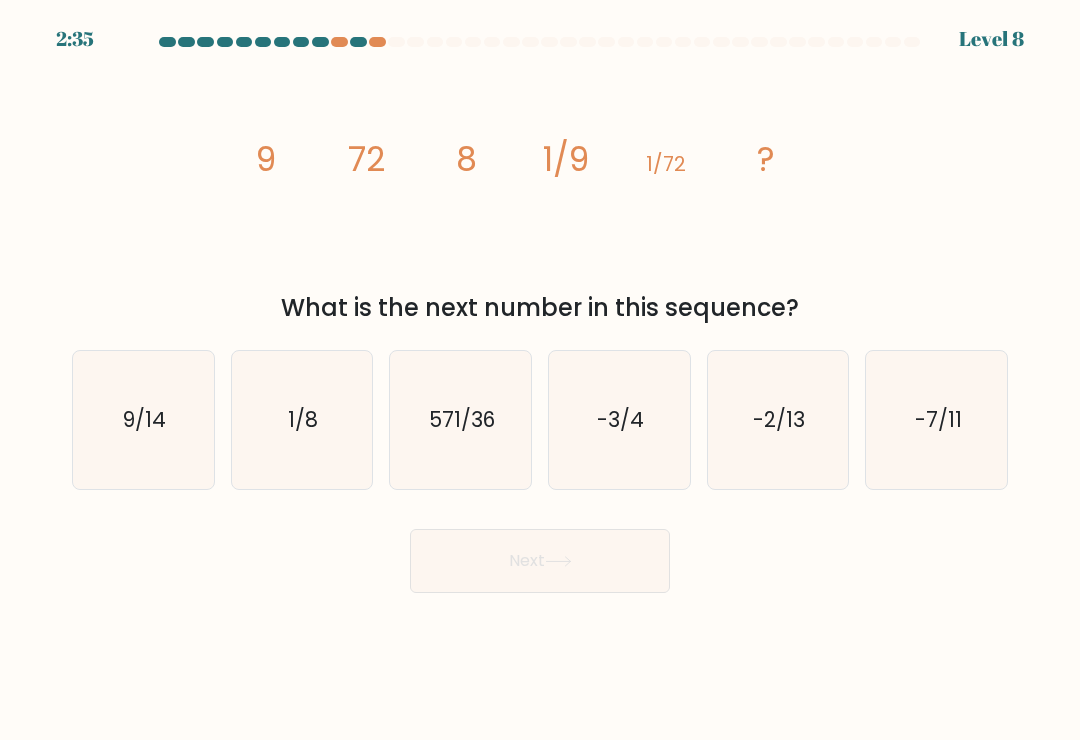 click 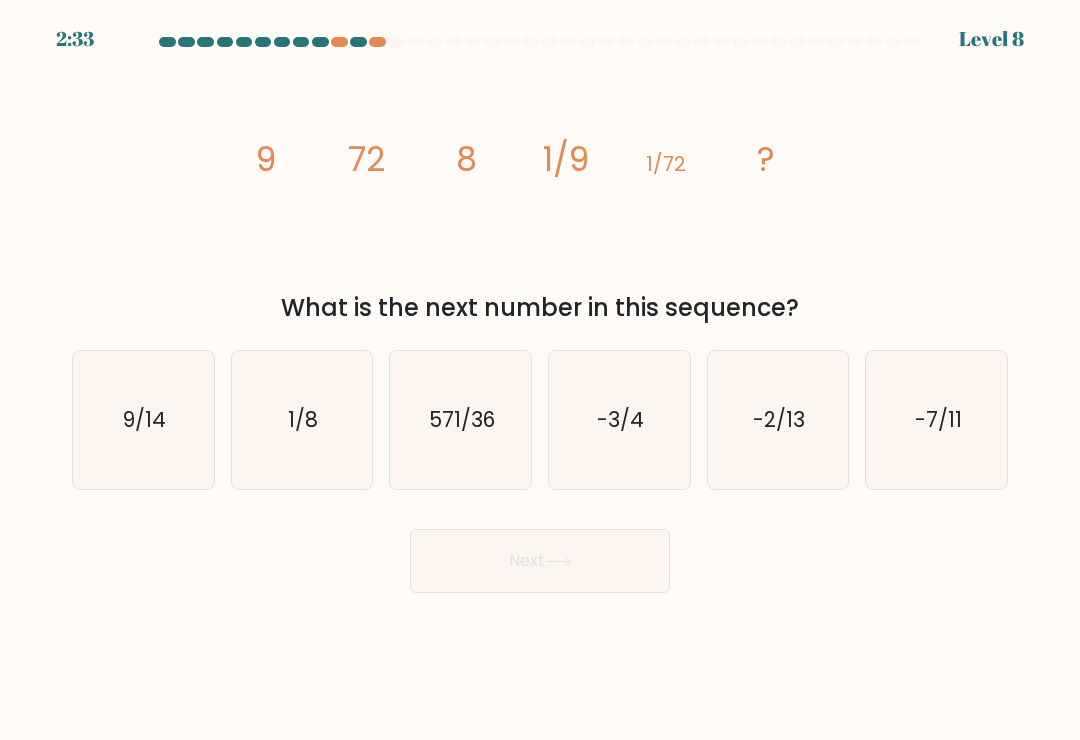 click on "2:33
Level 8" at bounding box center (540, 370) 